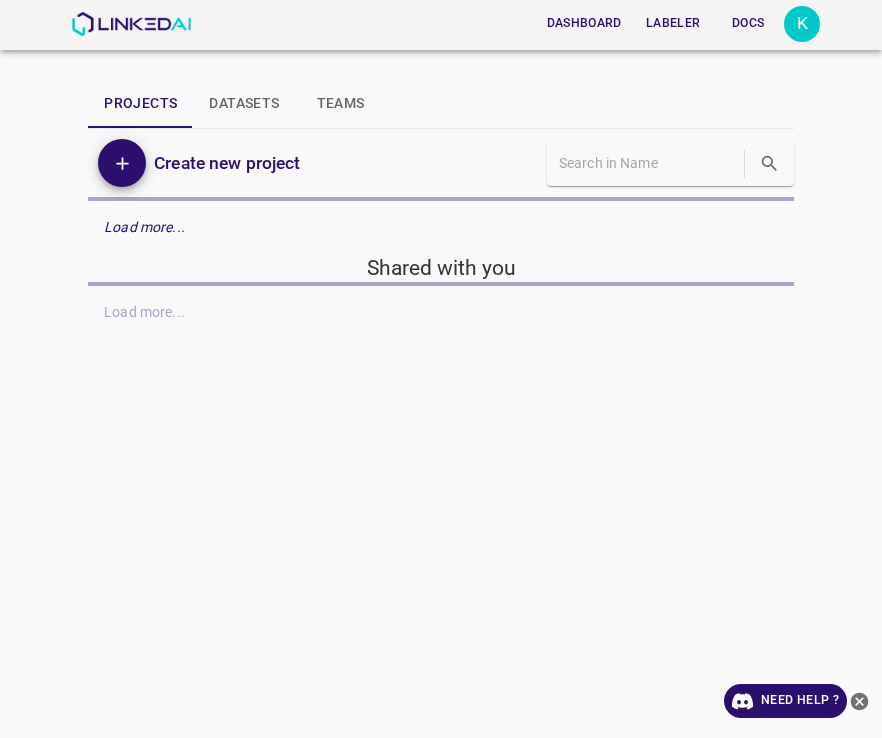 scroll, scrollTop: 0, scrollLeft: 0, axis: both 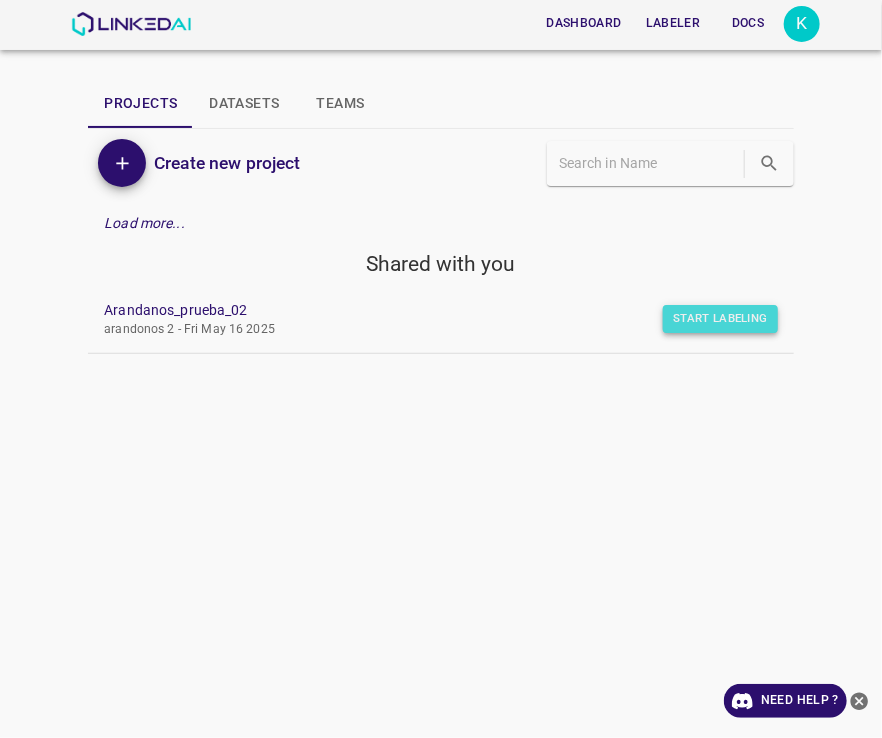 click on "Start Labeling" at bounding box center [720, 319] 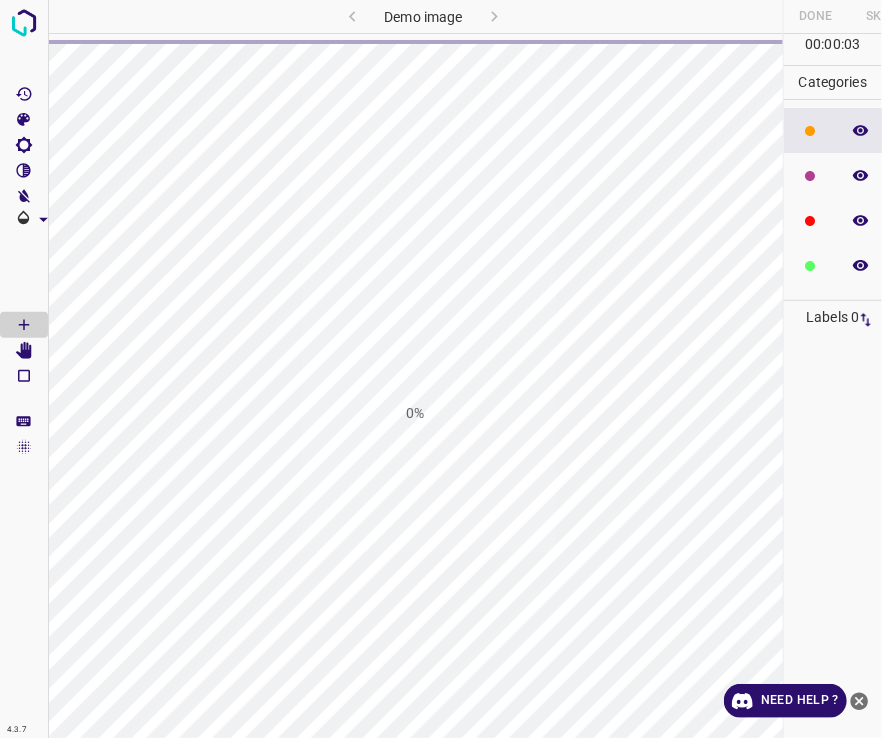 click on "0%" at bounding box center [415, 413] 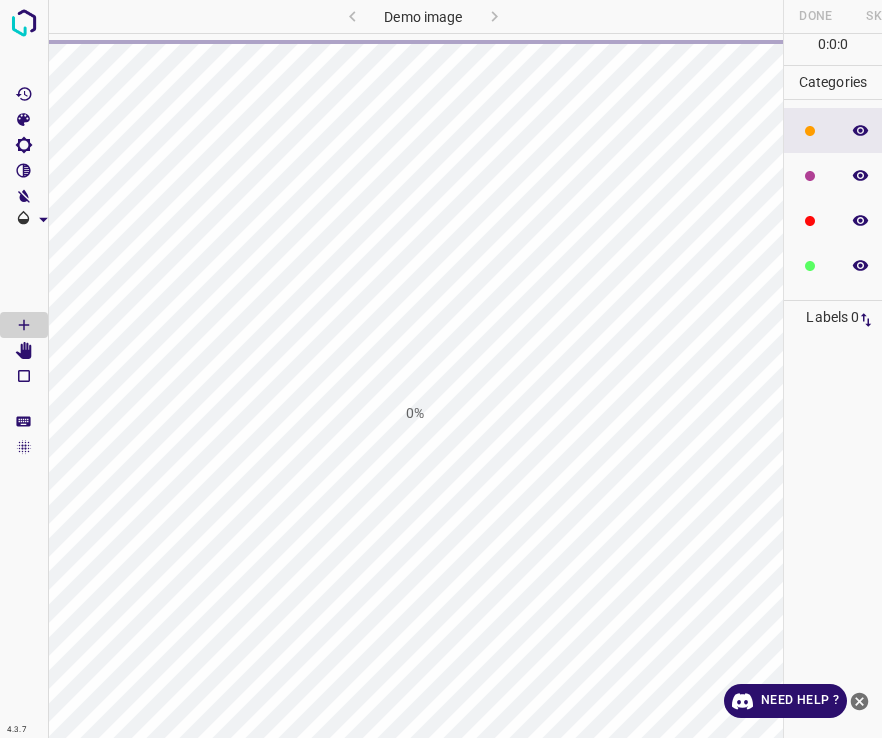 scroll, scrollTop: 0, scrollLeft: 0, axis: both 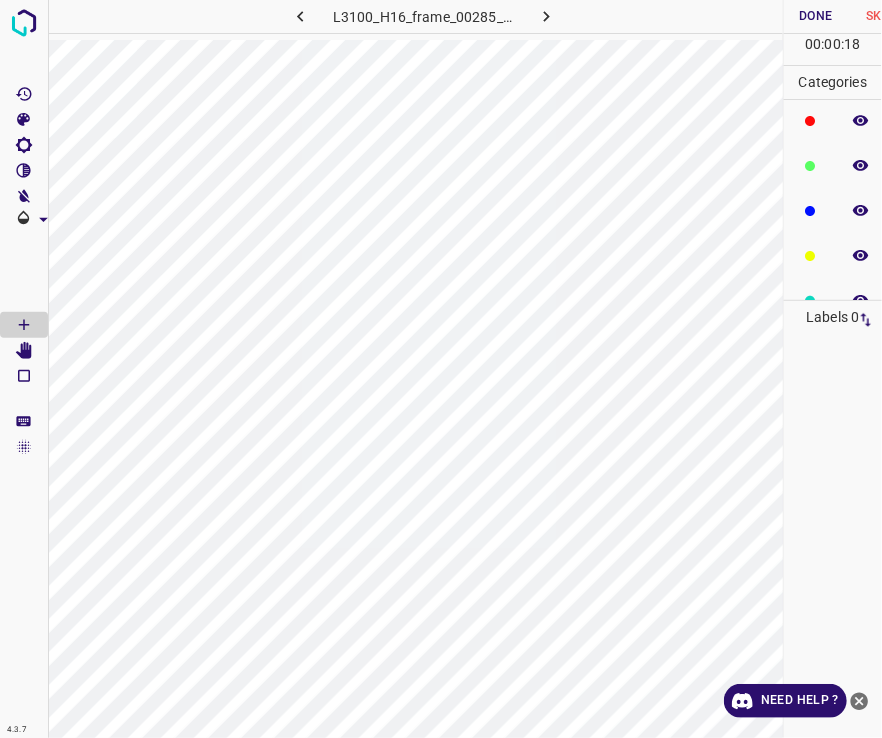 click 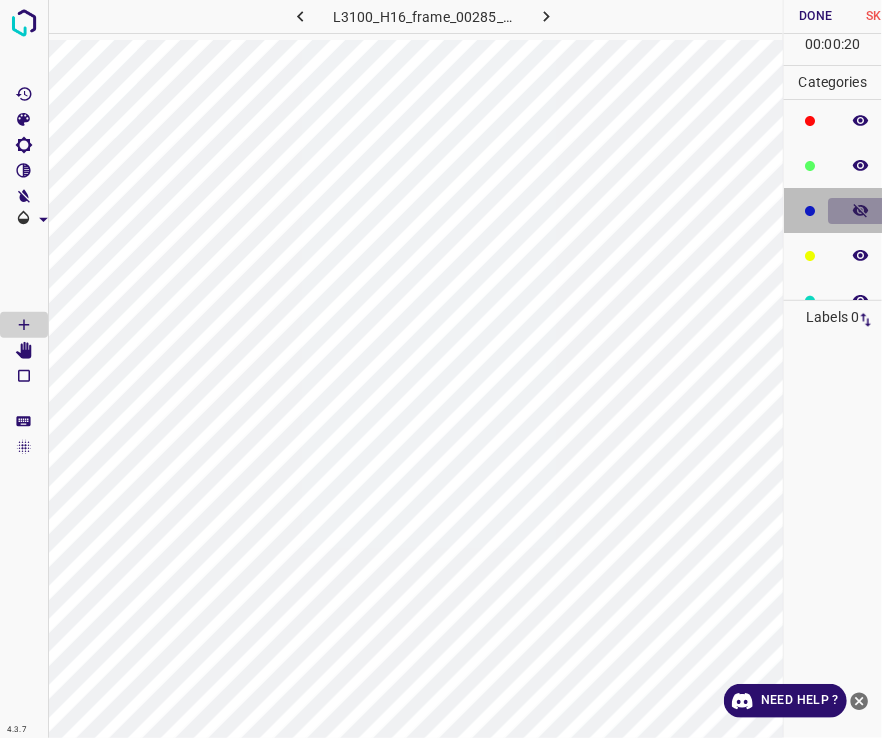 click 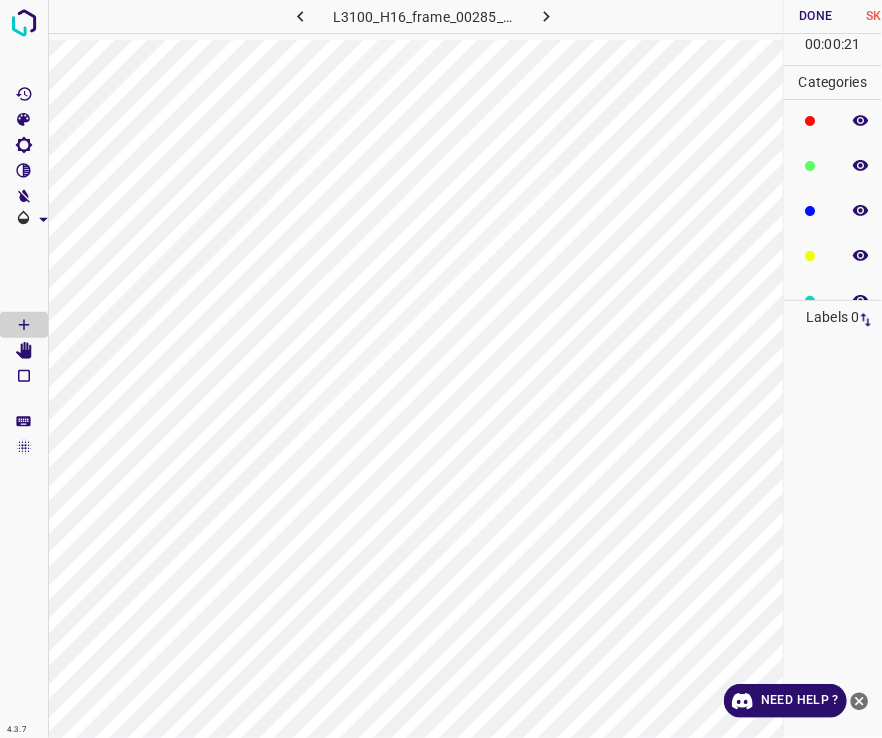 click at bounding box center (810, 211) 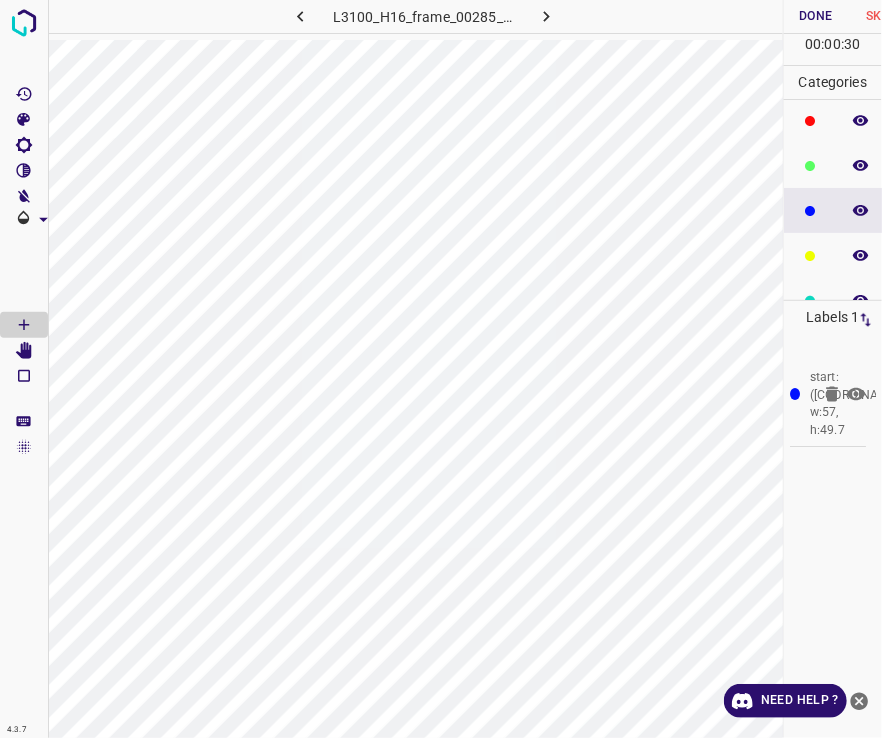 click 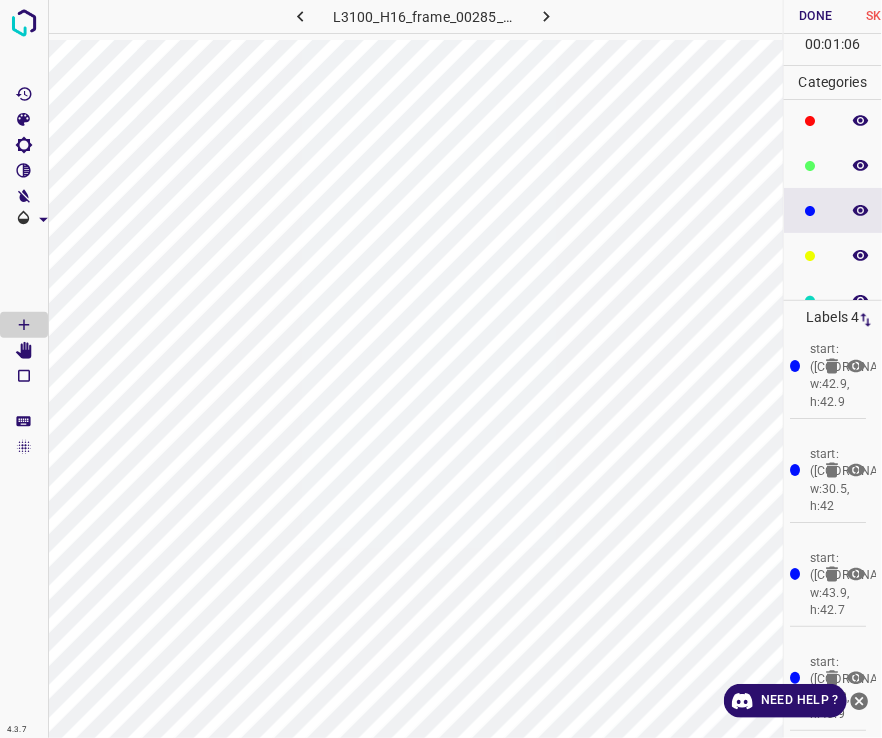 scroll, scrollTop: 112, scrollLeft: 0, axis: vertical 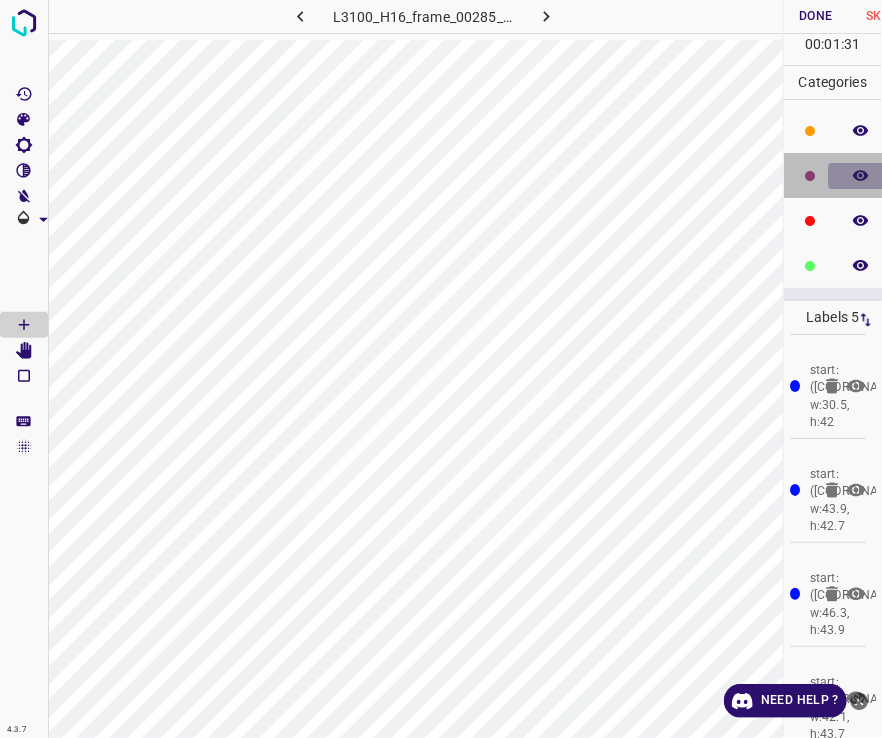 click at bounding box center (860, 176) 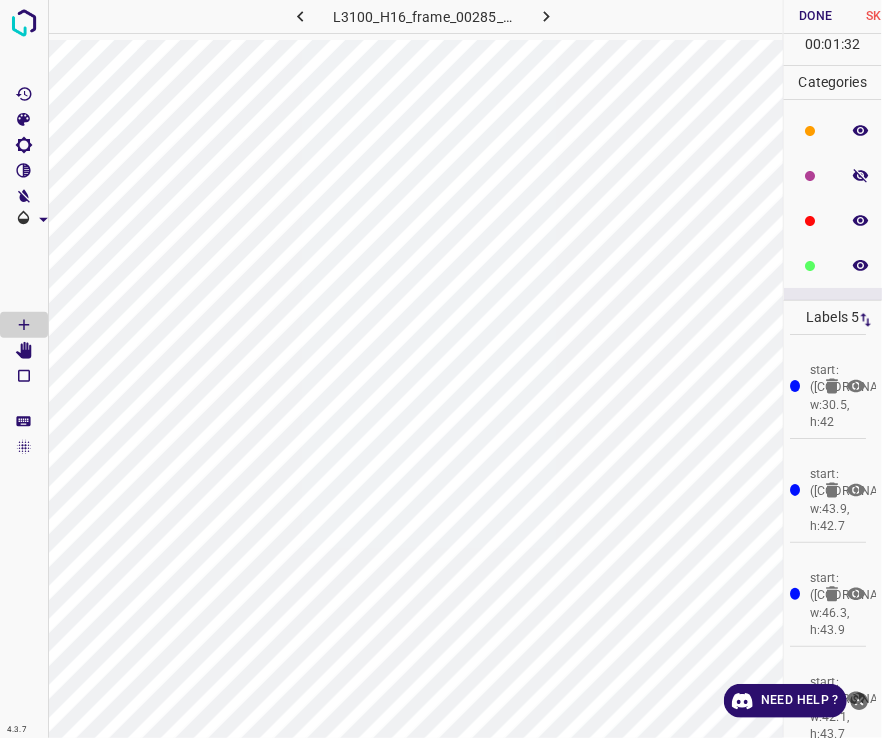 click on "Pintón 1" at bounding box center [833, 220] 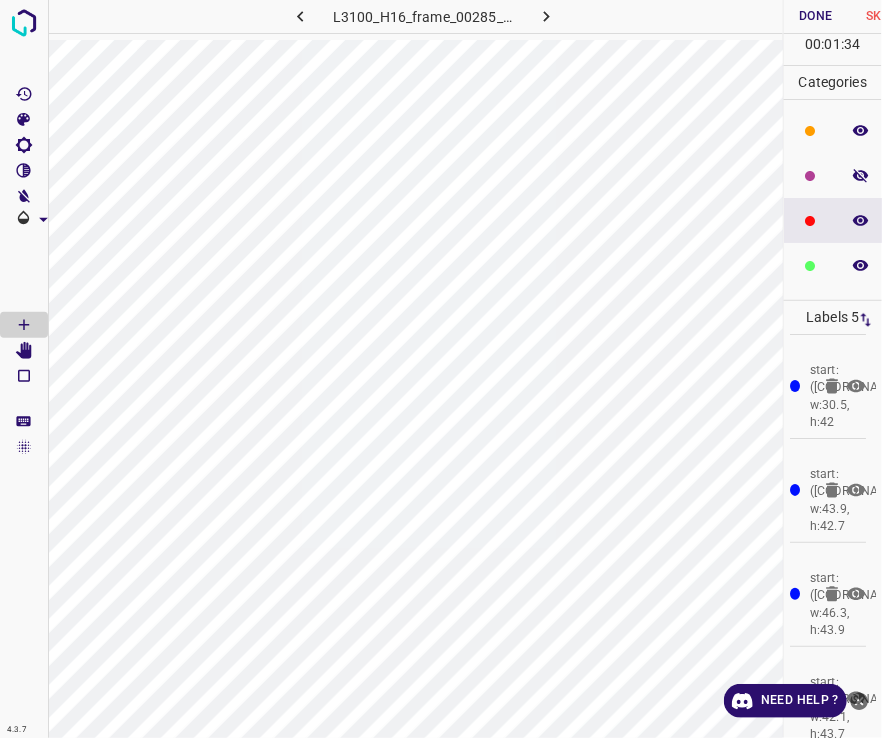 click on "Pintón 2" at bounding box center (833, 265) 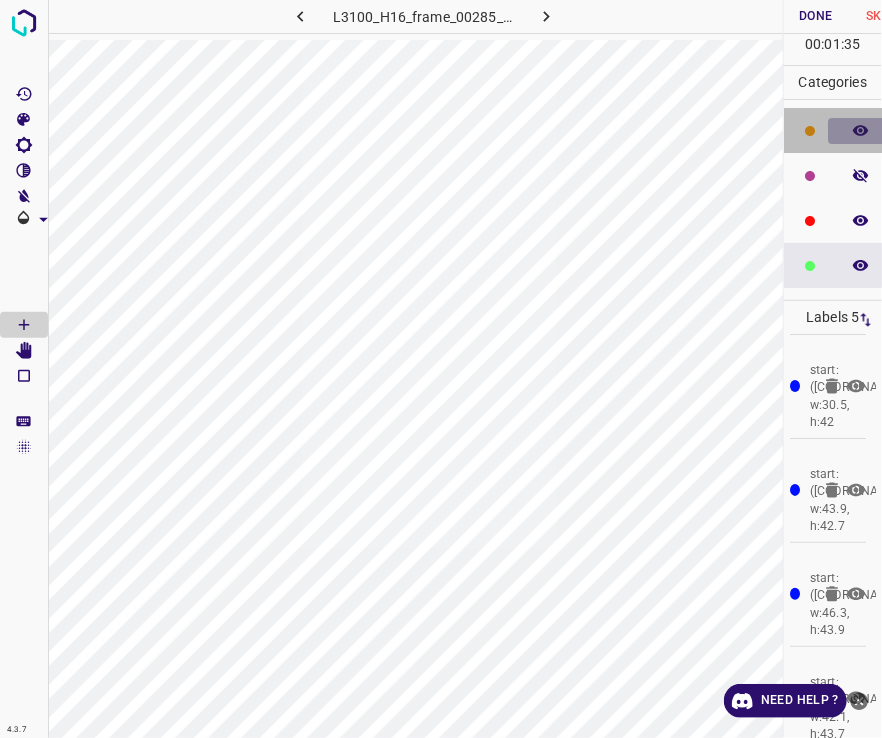 click 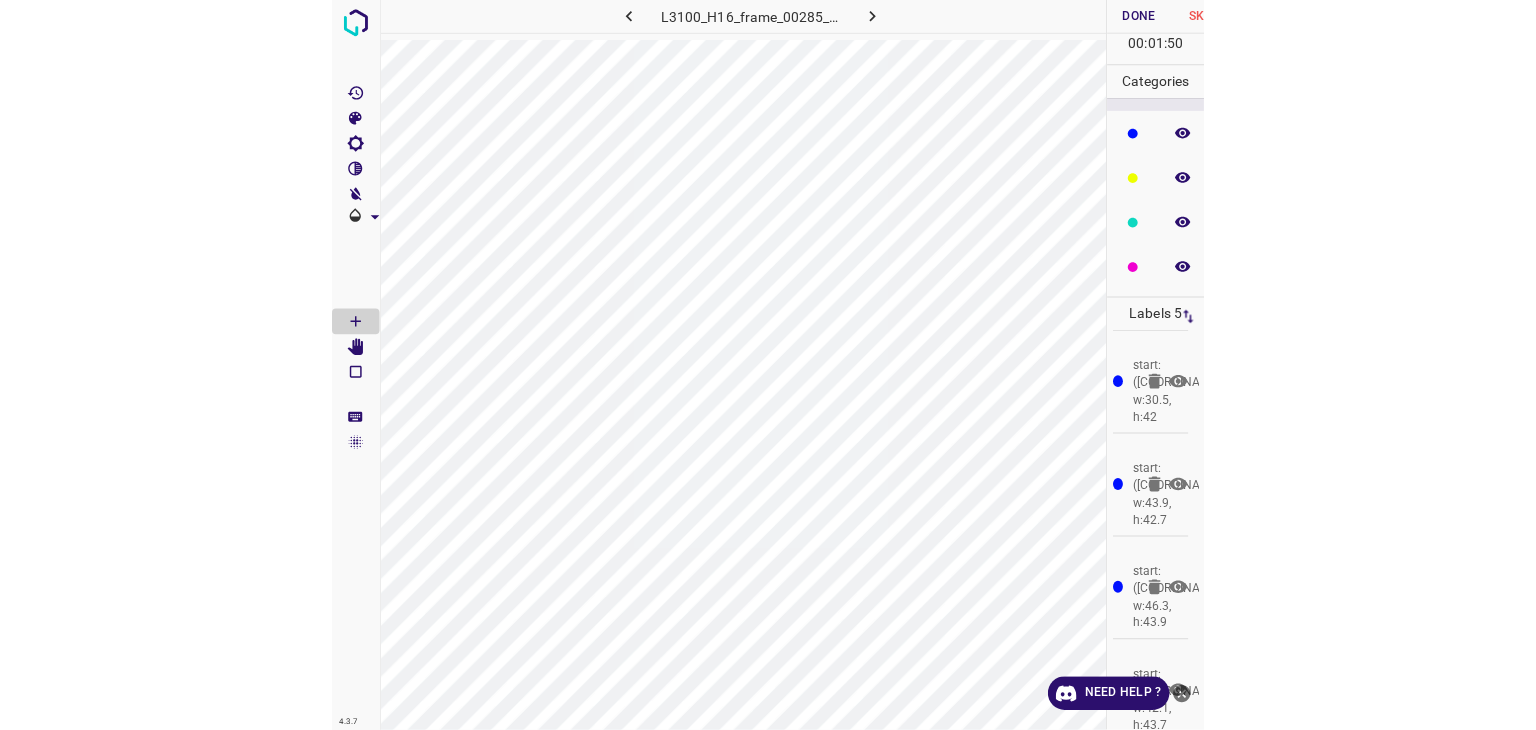scroll, scrollTop: 0, scrollLeft: 0, axis: both 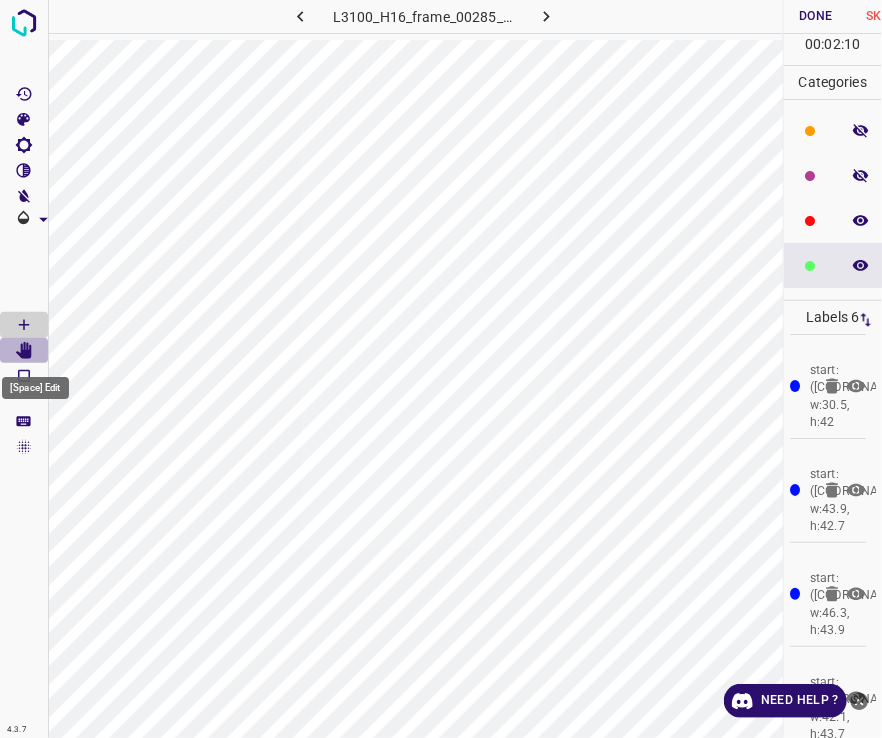 click 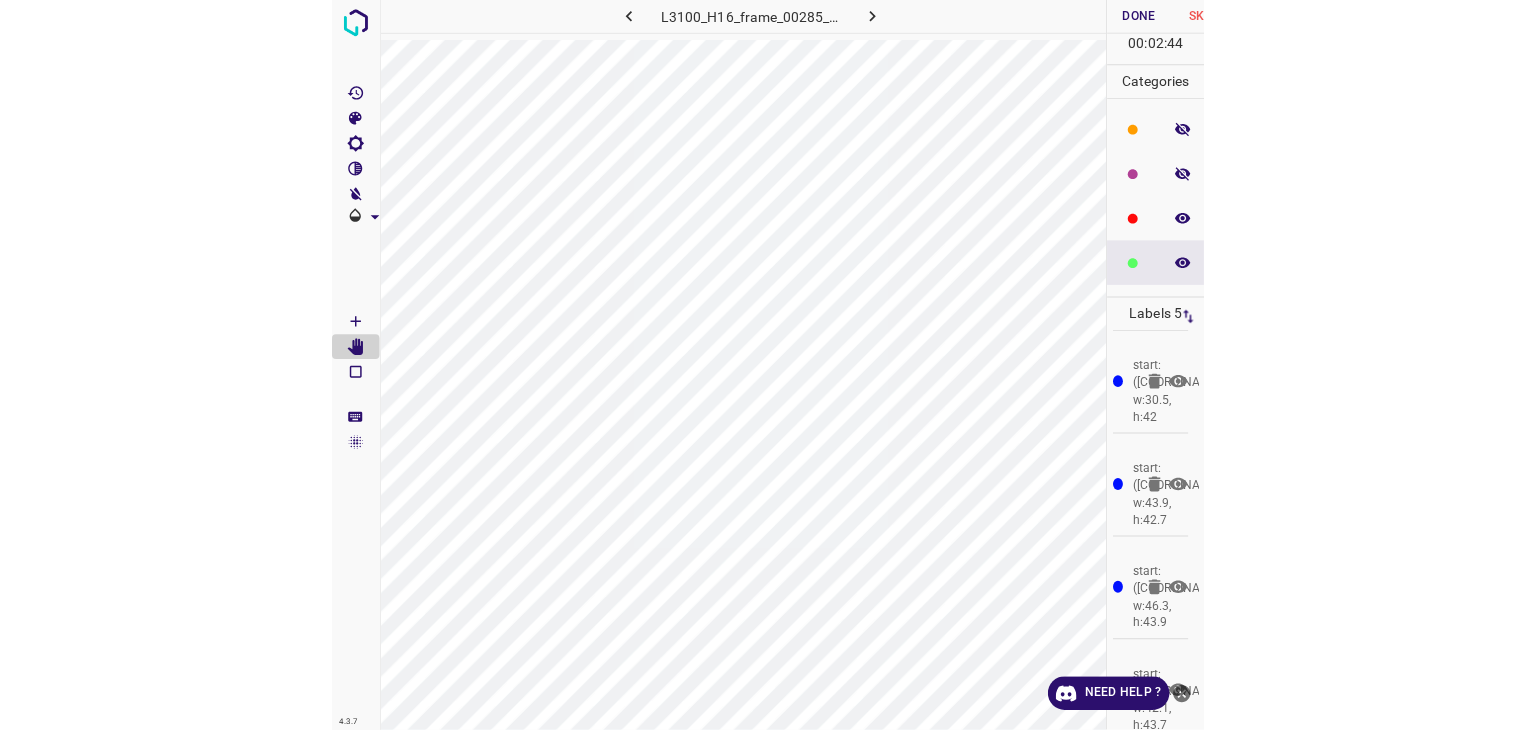 scroll, scrollTop: 0, scrollLeft: 0, axis: both 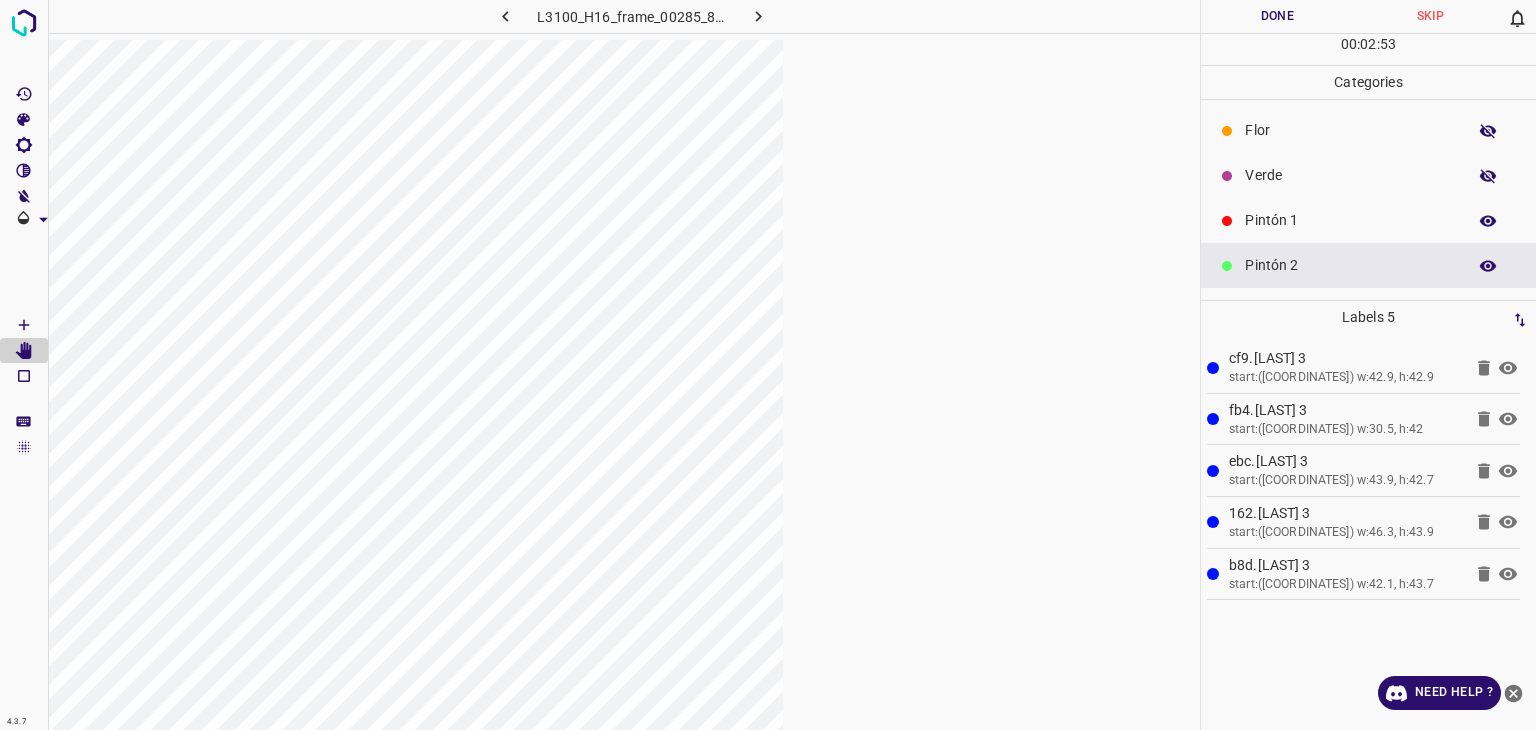 click at bounding box center [624, 405] 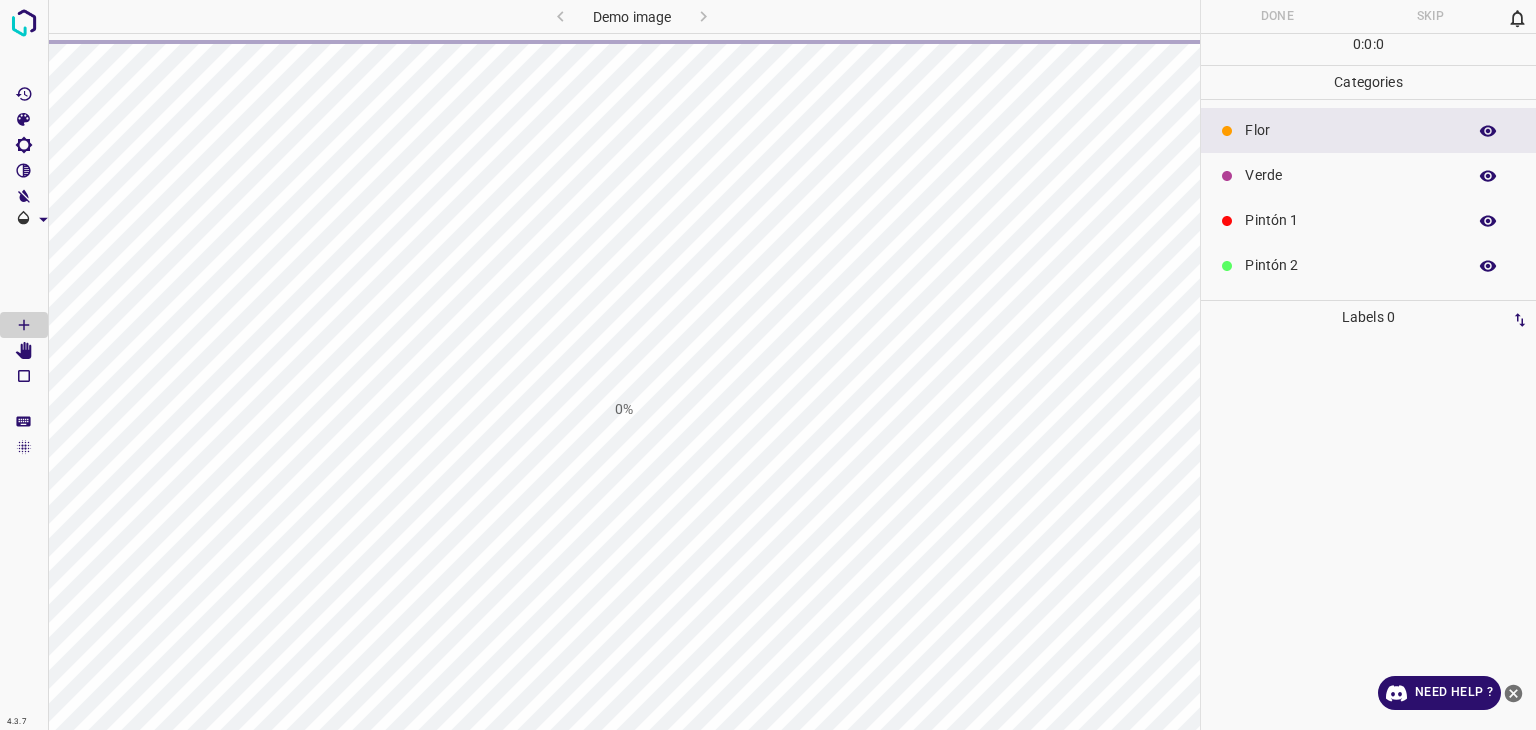 scroll, scrollTop: 0, scrollLeft: 0, axis: both 